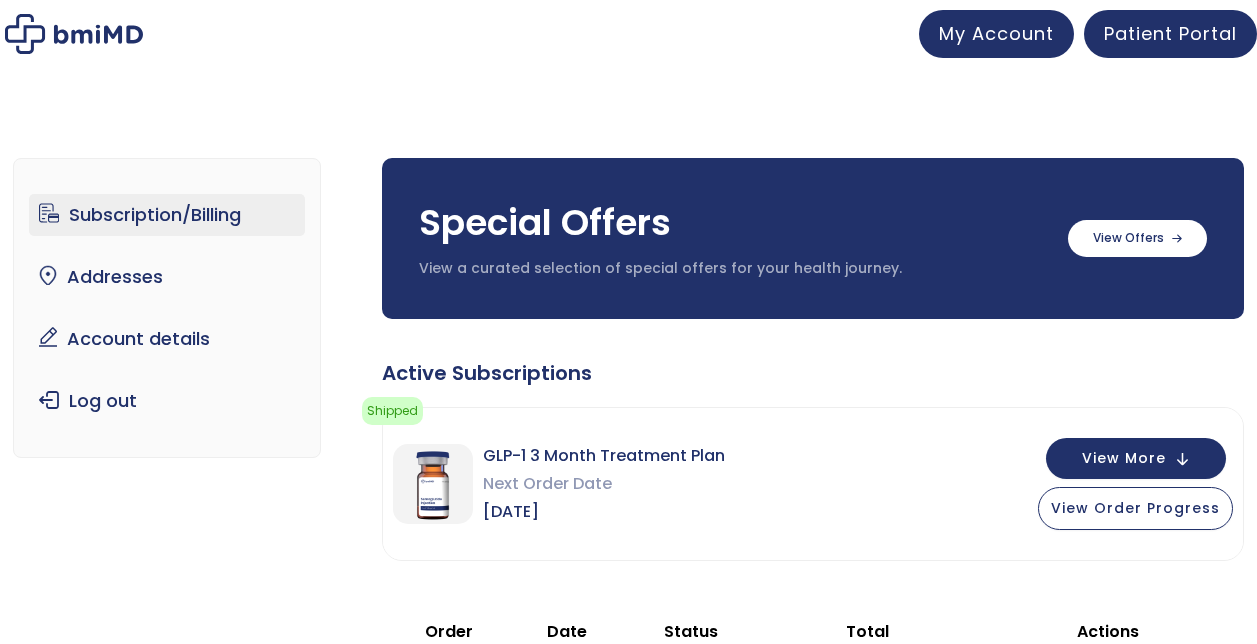scroll, scrollTop: 0, scrollLeft: 0, axis: both 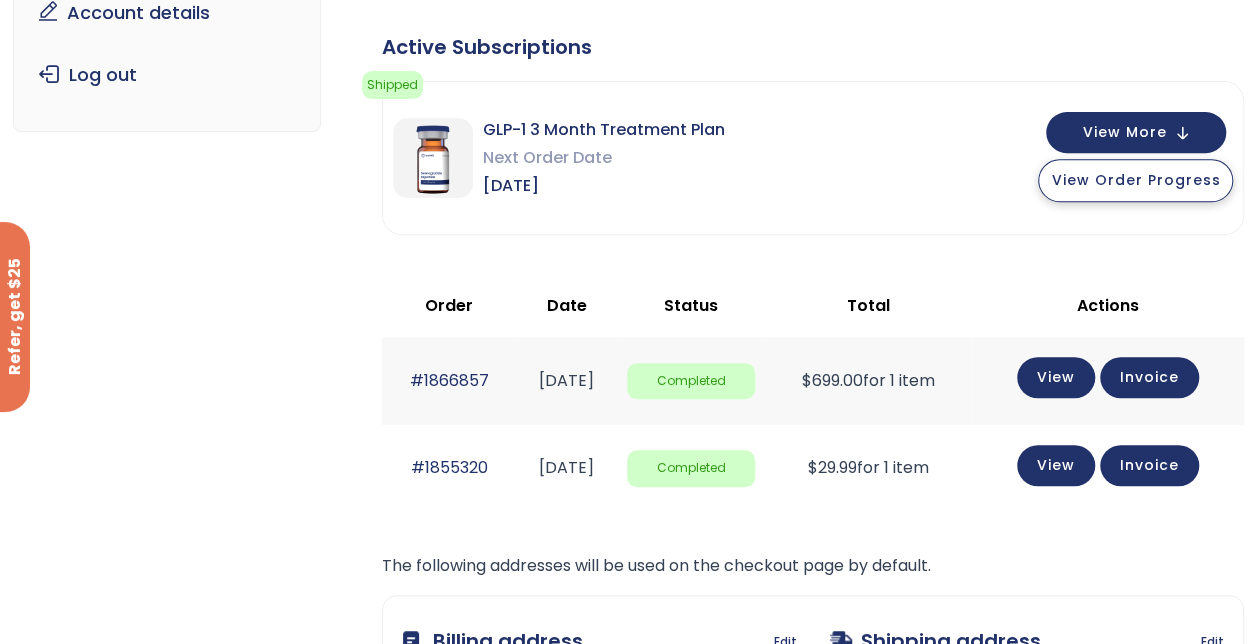 click on "View Order Progress" at bounding box center (1135, 180) 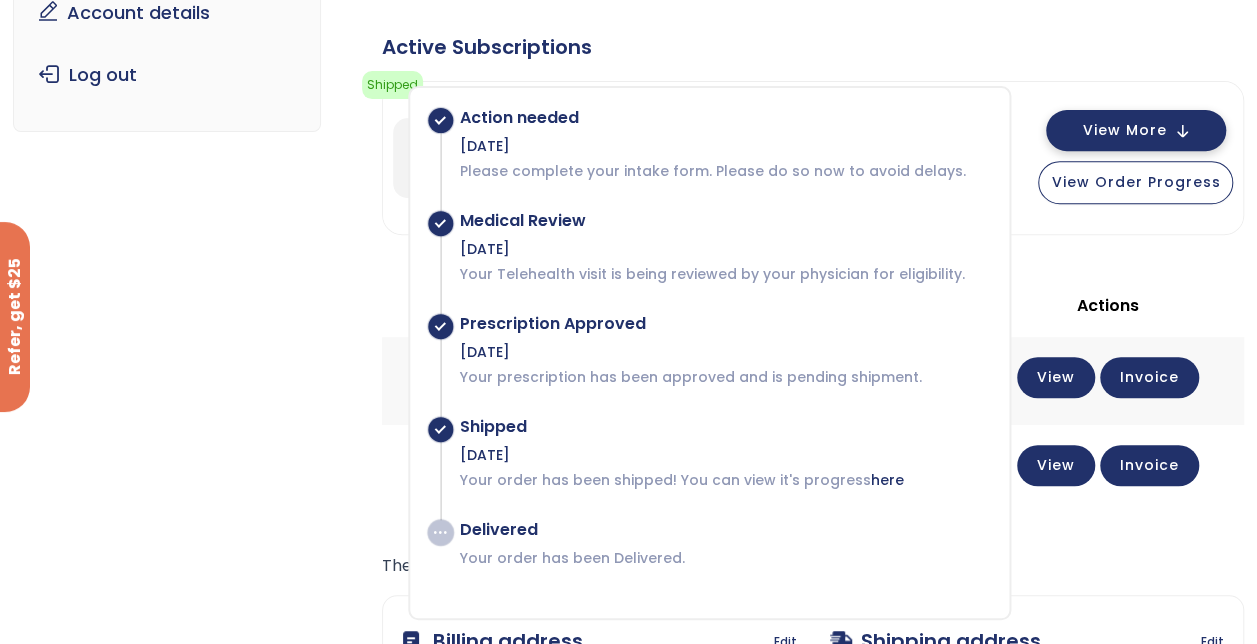 click on "View More" at bounding box center (1124, 130) 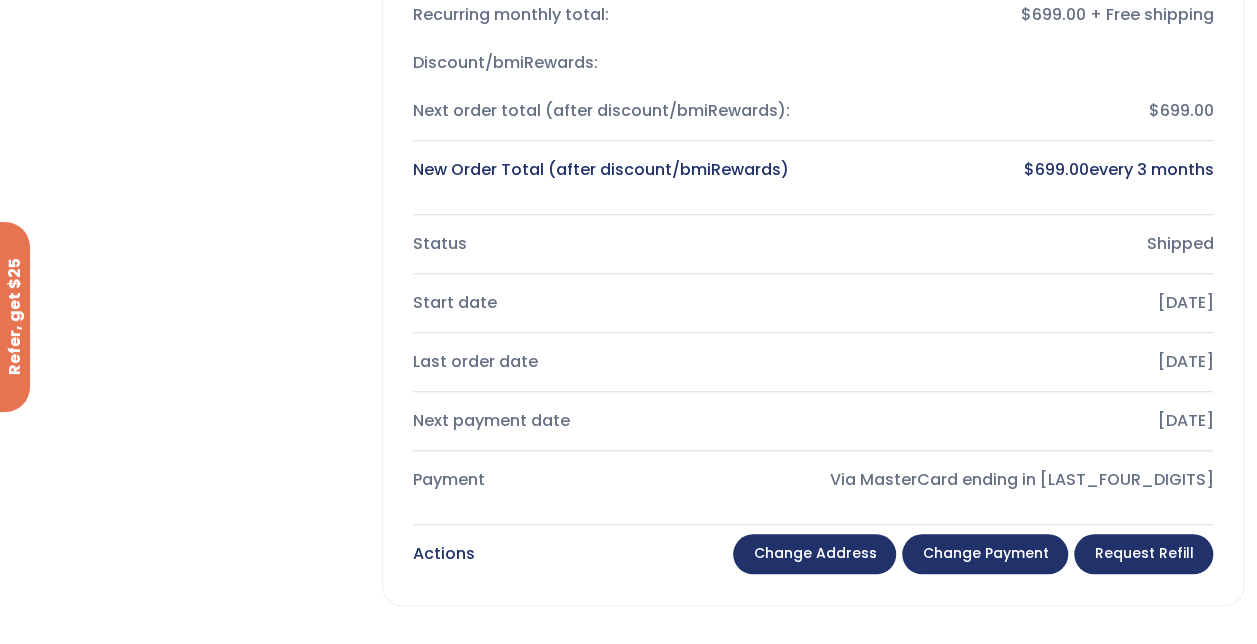 scroll, scrollTop: 628, scrollLeft: 0, axis: vertical 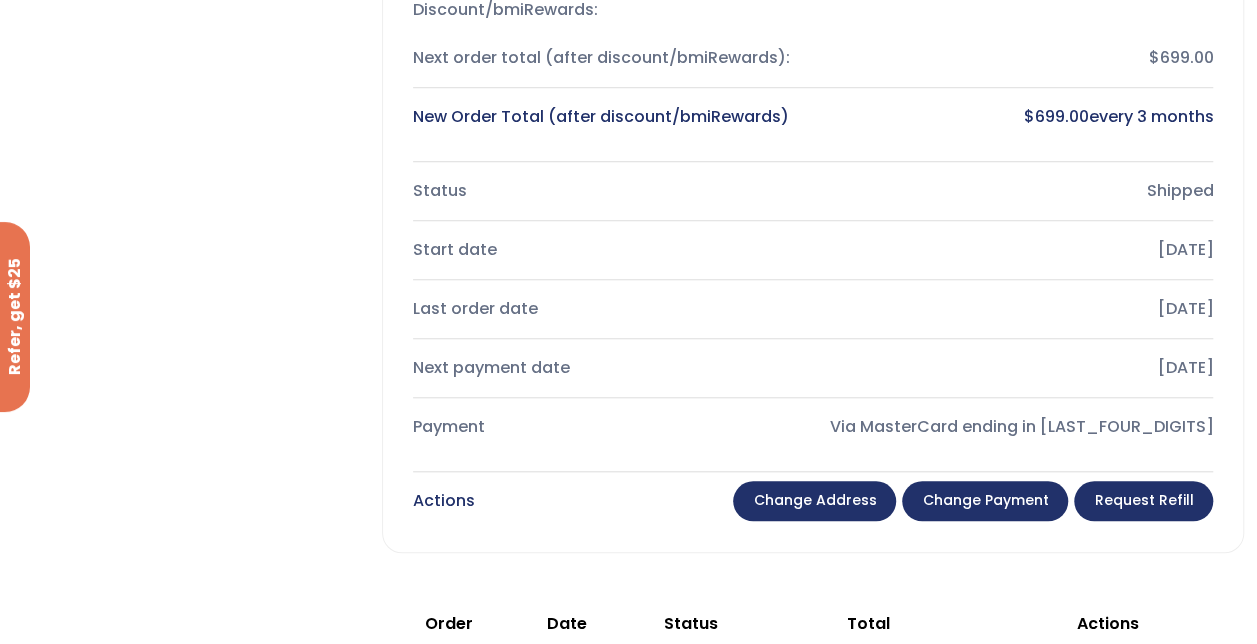 click on "Change payment" at bounding box center [985, 501] 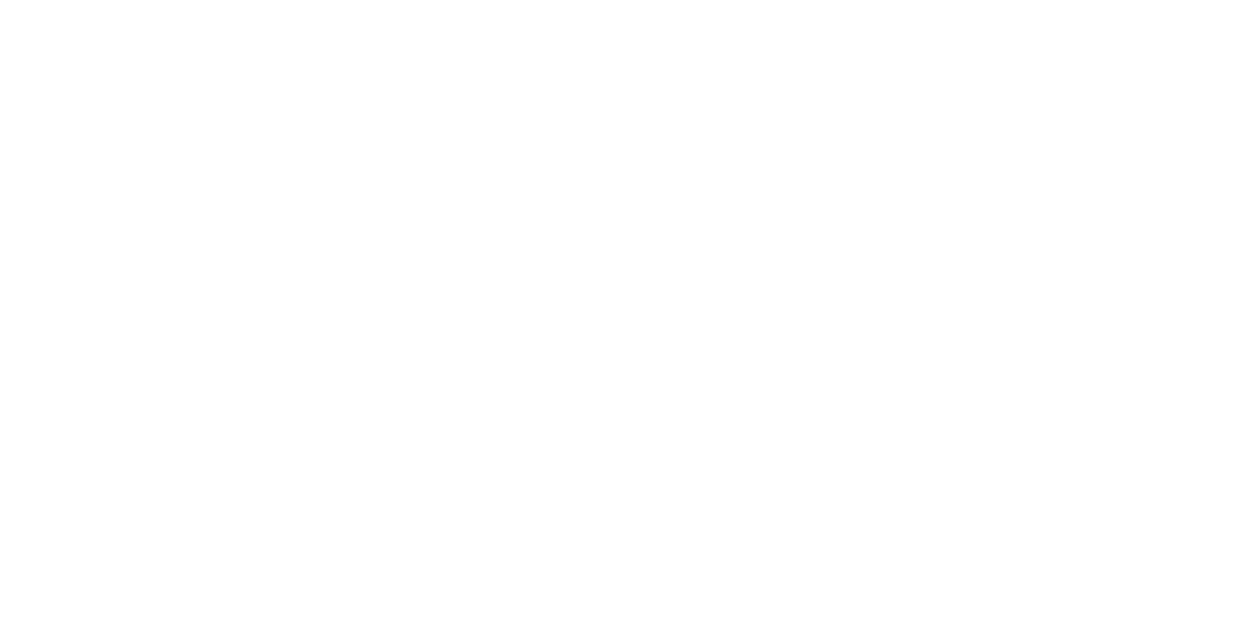 scroll, scrollTop: 0, scrollLeft: 0, axis: both 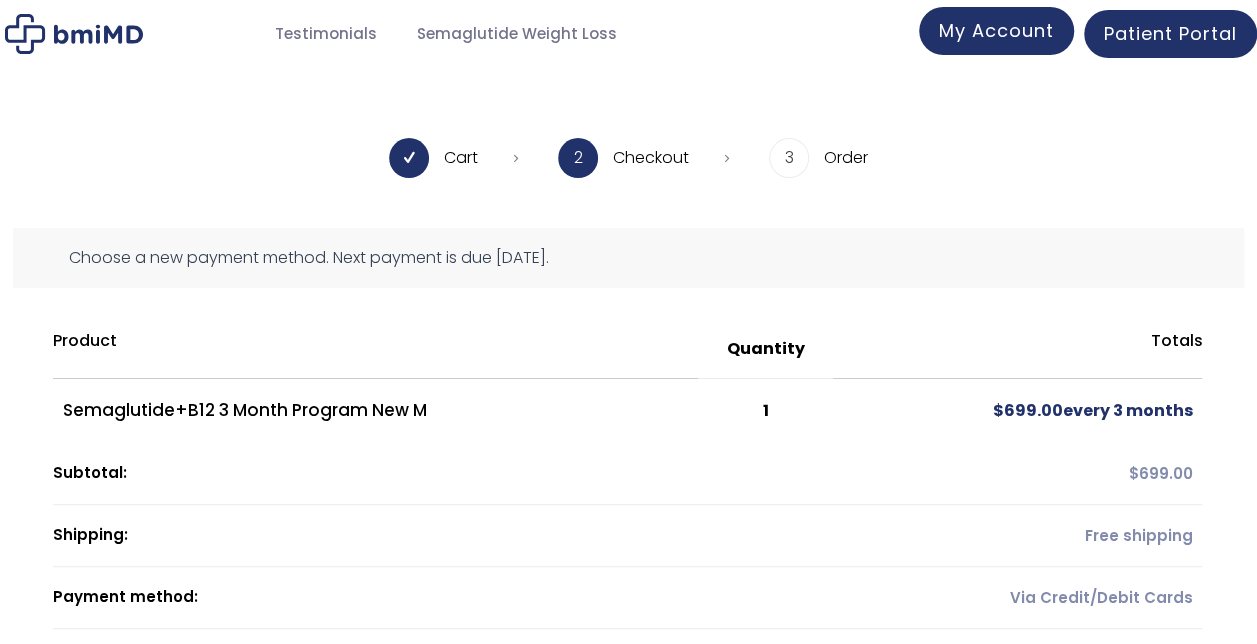 click on "My Account" at bounding box center (996, 30) 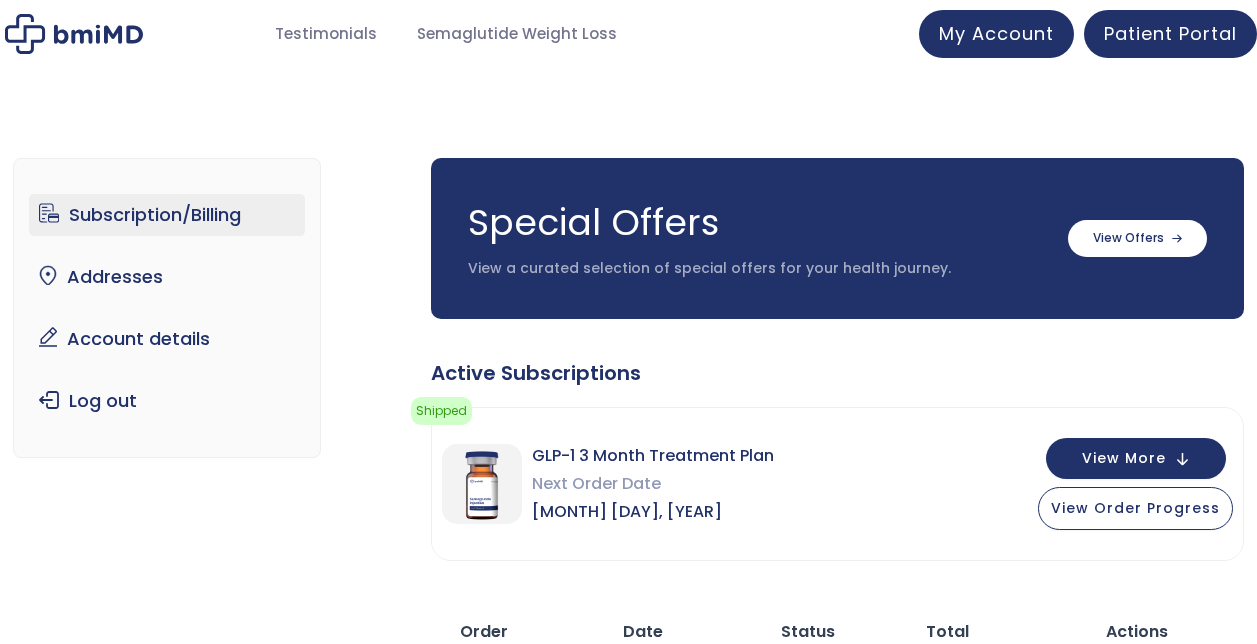 scroll, scrollTop: 0, scrollLeft: 0, axis: both 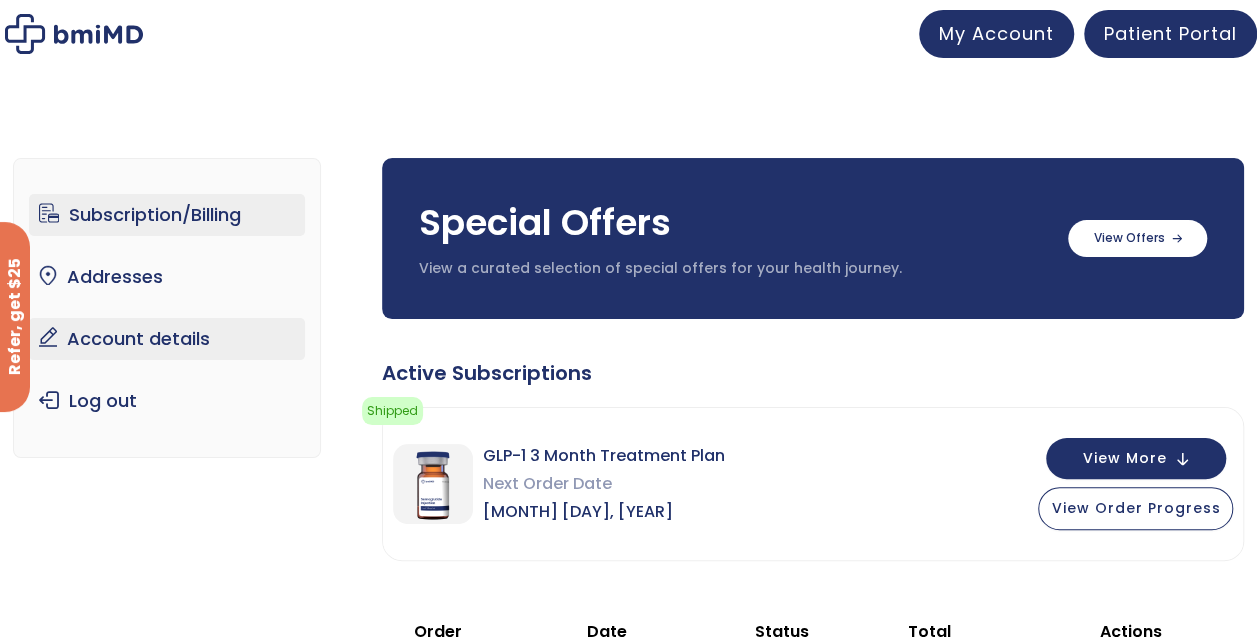 click on "Account details" at bounding box center [167, 339] 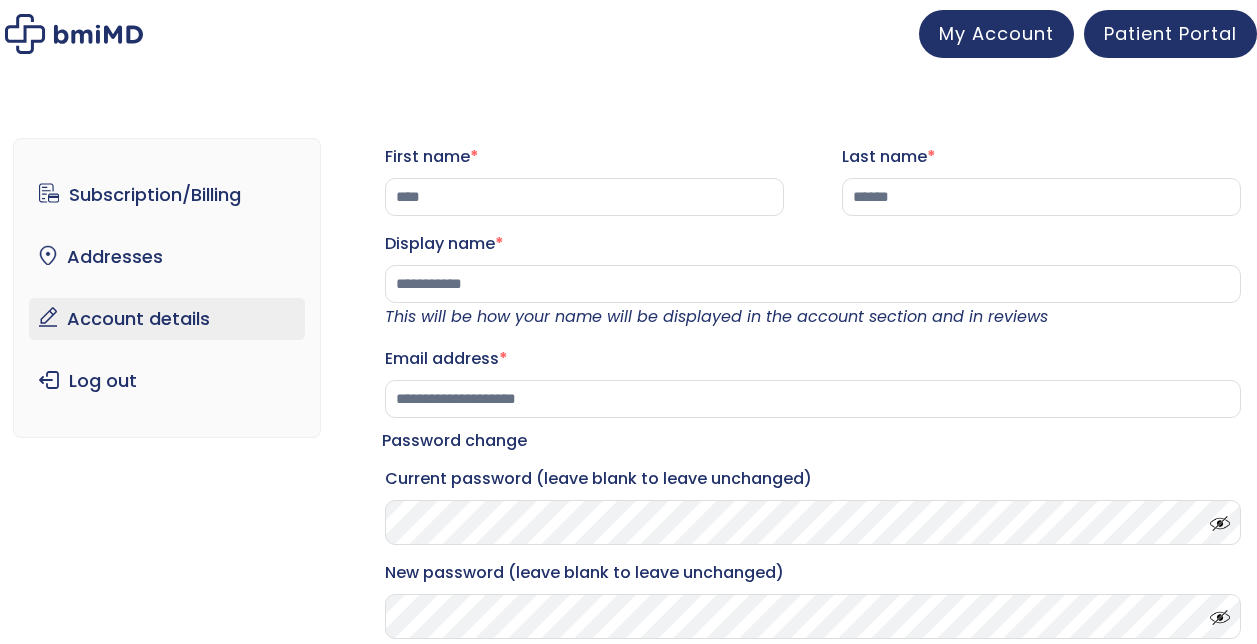 scroll, scrollTop: 0, scrollLeft: 0, axis: both 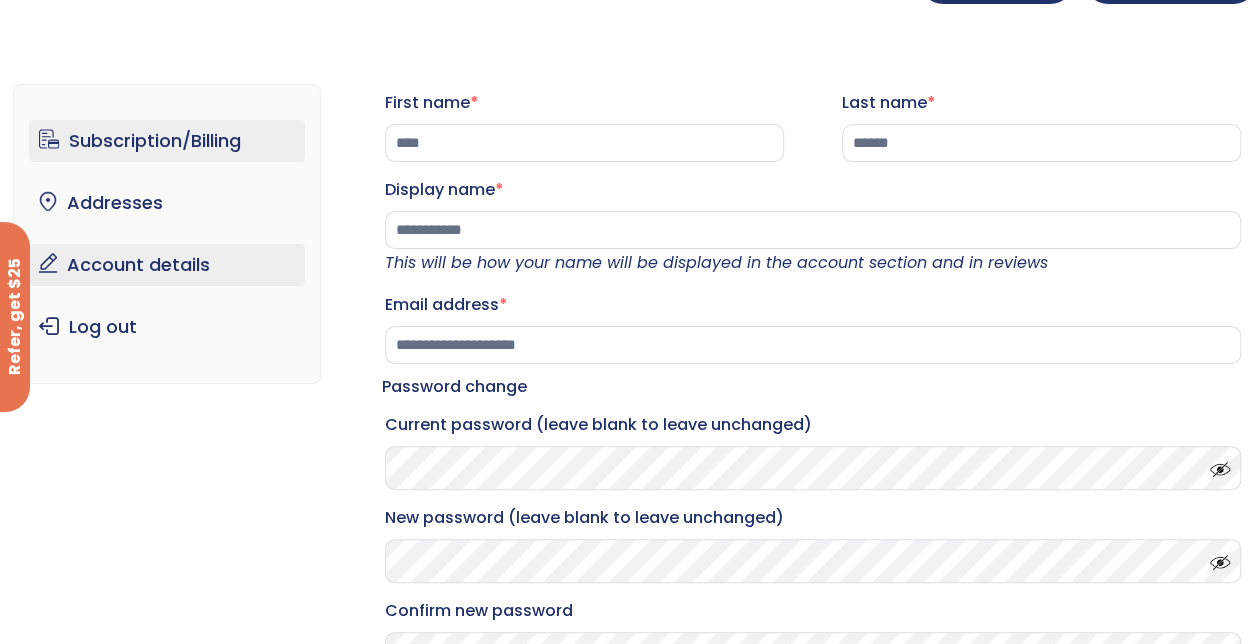 click on "Subscription/Billing" at bounding box center (167, 141) 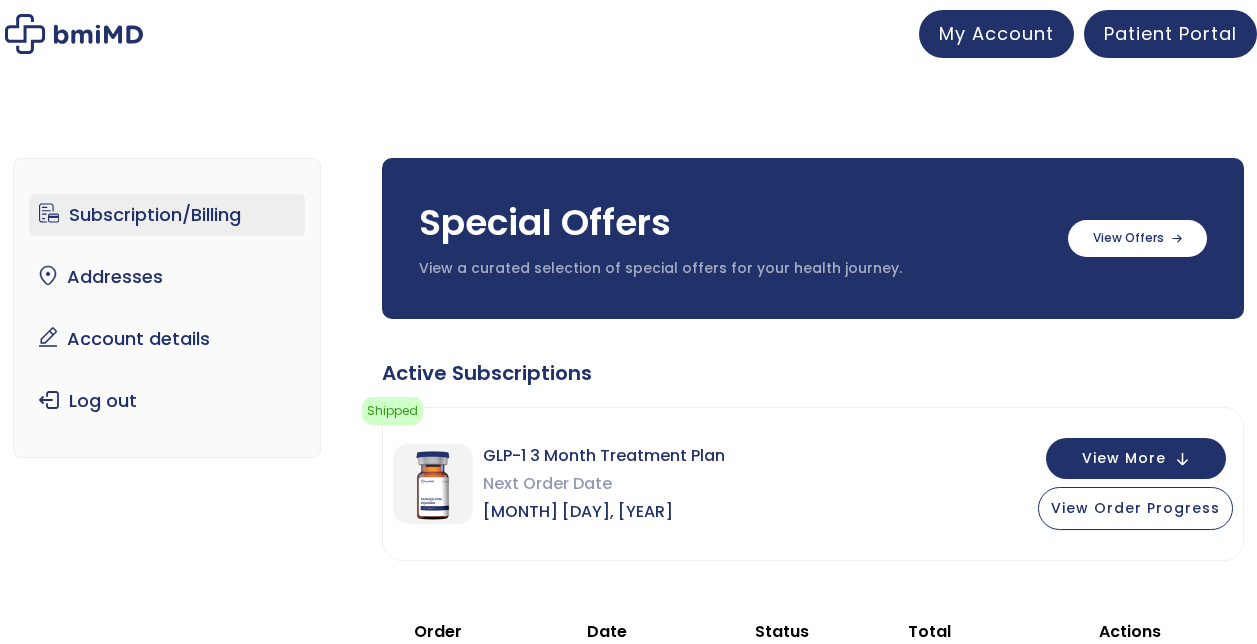 scroll, scrollTop: 0, scrollLeft: 0, axis: both 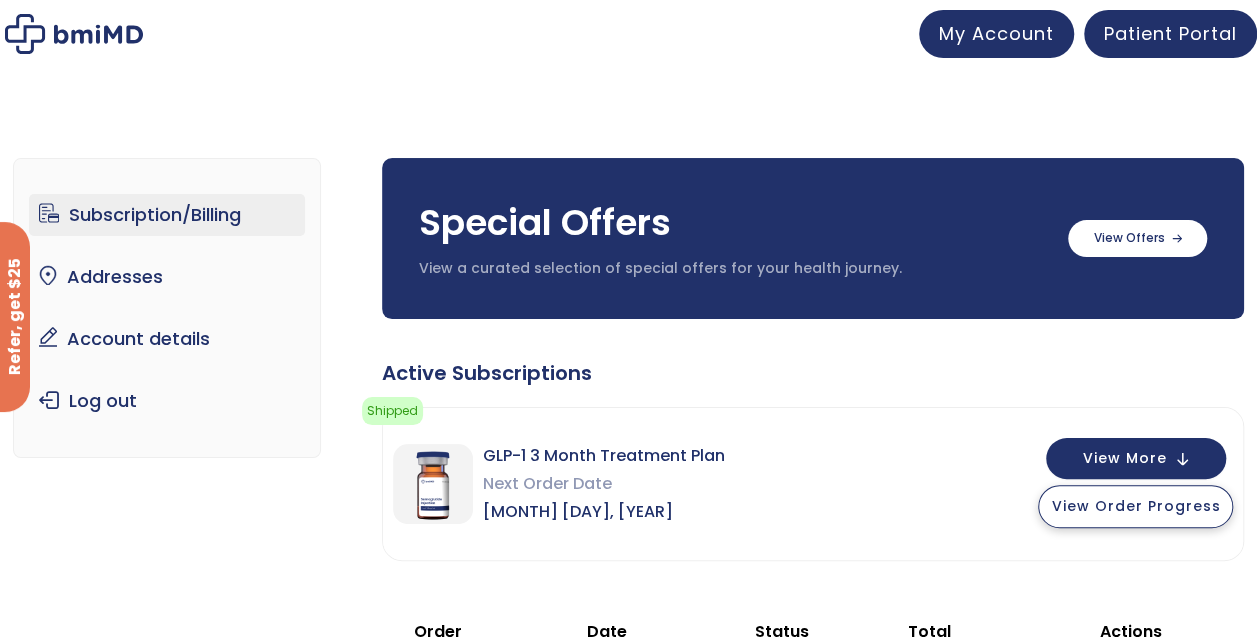 click on "View Order Progress" at bounding box center [1135, 506] 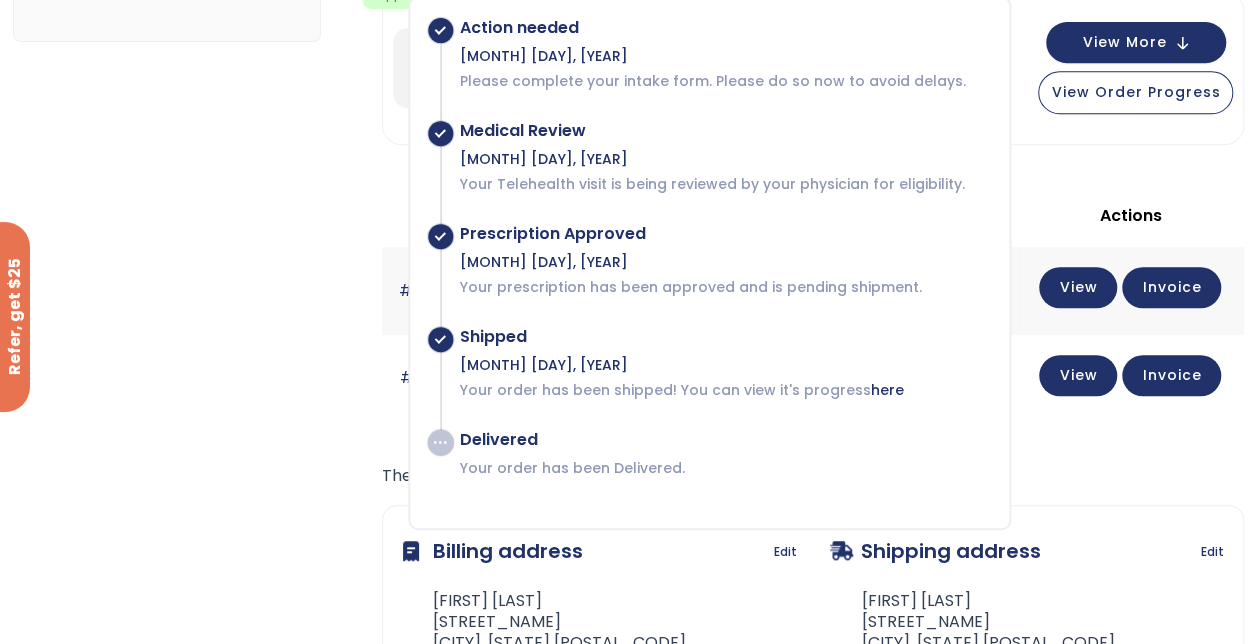 scroll, scrollTop: 420, scrollLeft: 0, axis: vertical 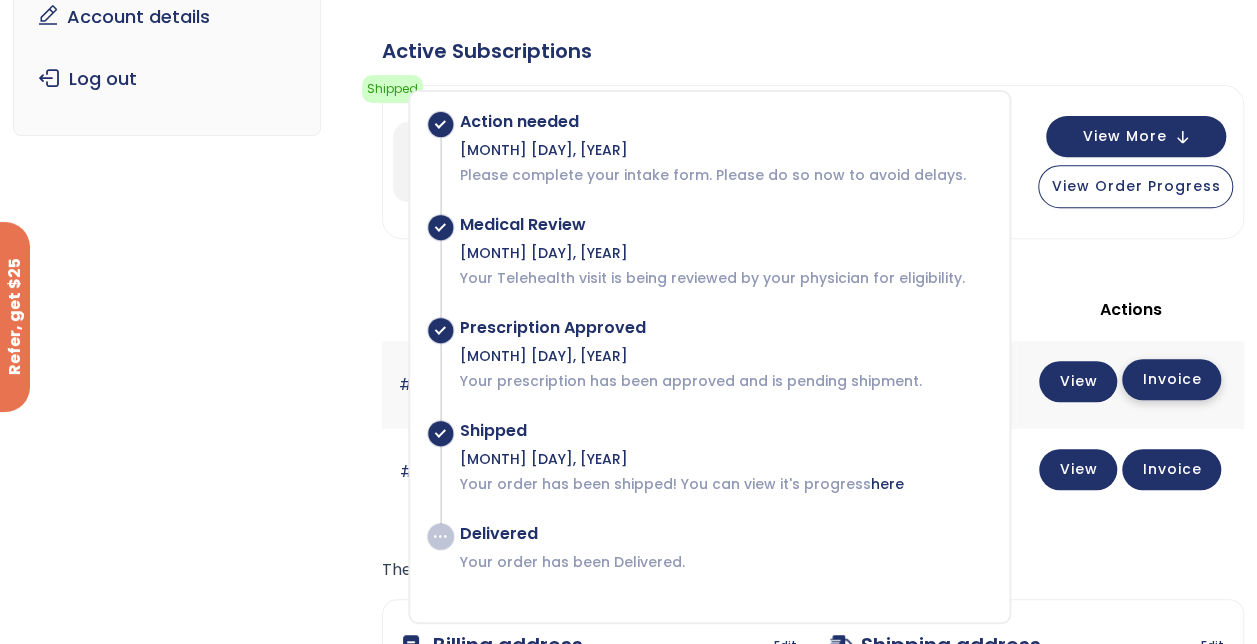 click on "Invoice" 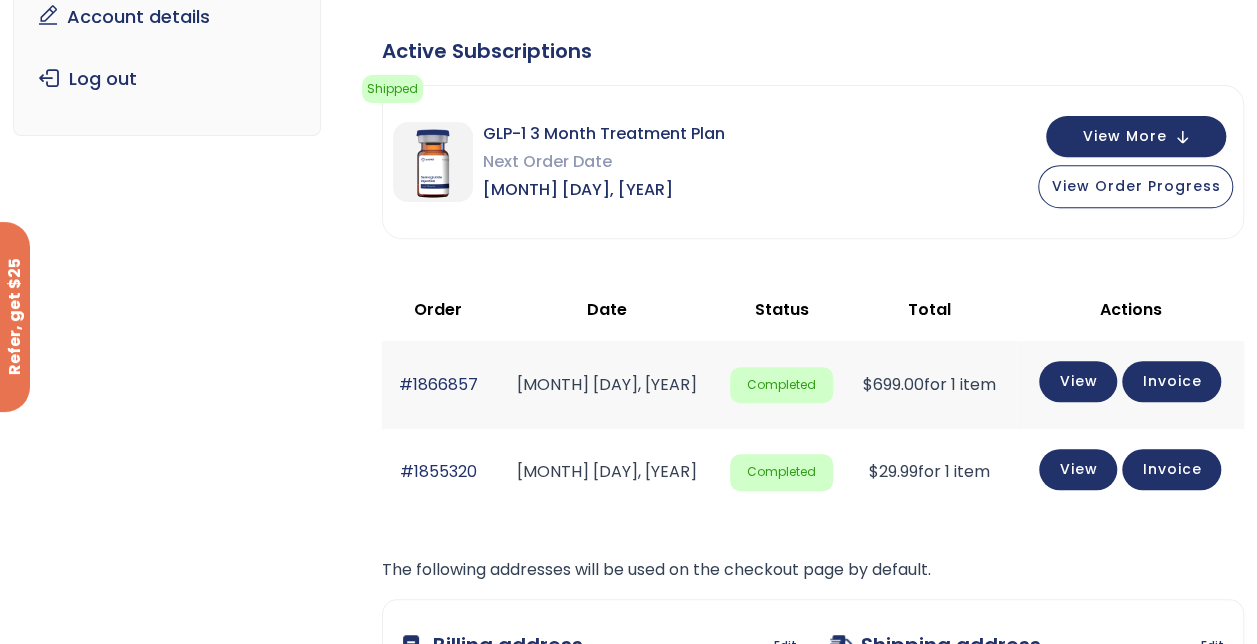 scroll, scrollTop: 0, scrollLeft: 0, axis: both 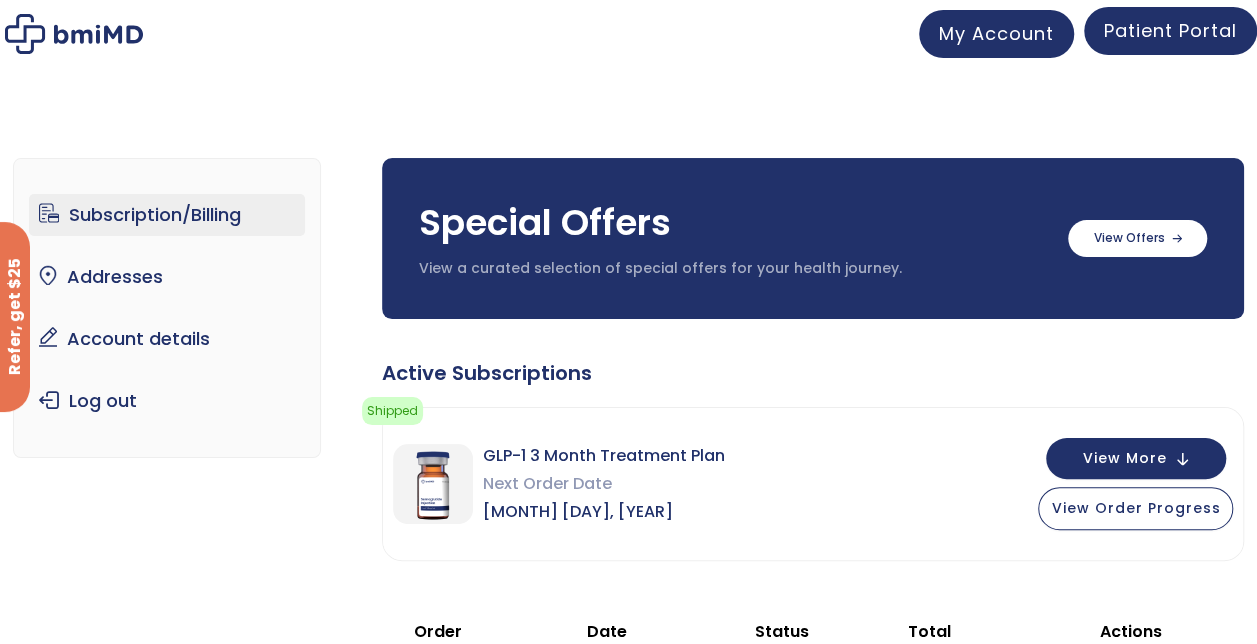 click on "Patient Portal" at bounding box center [1170, 30] 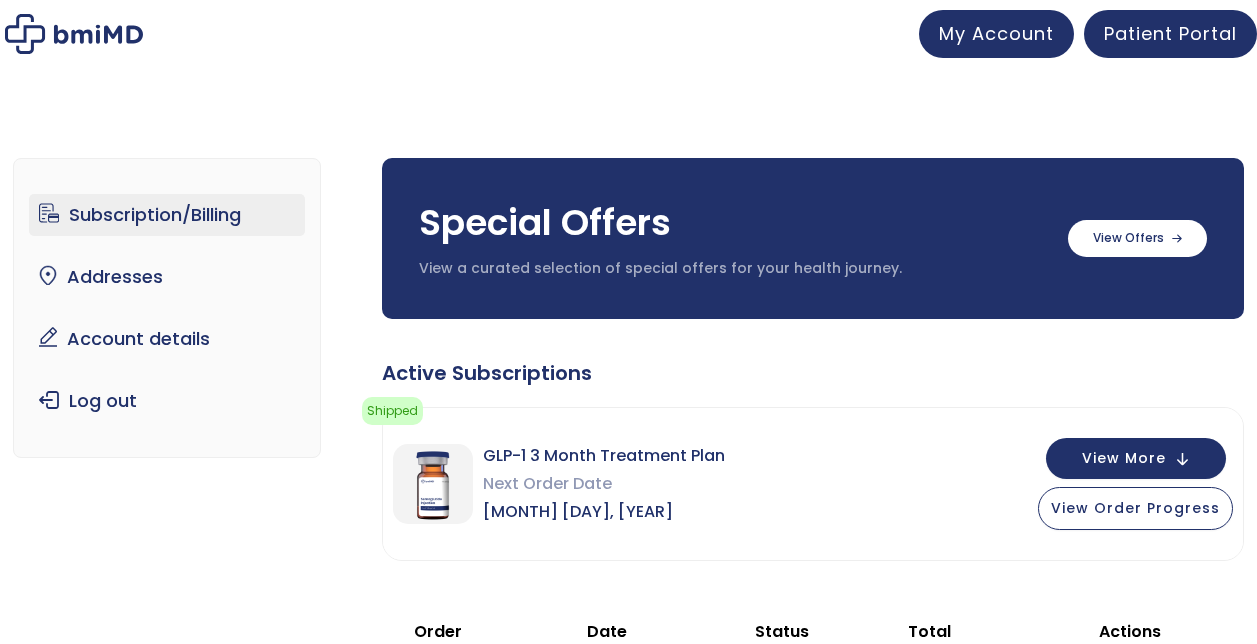 scroll, scrollTop: 0, scrollLeft: 0, axis: both 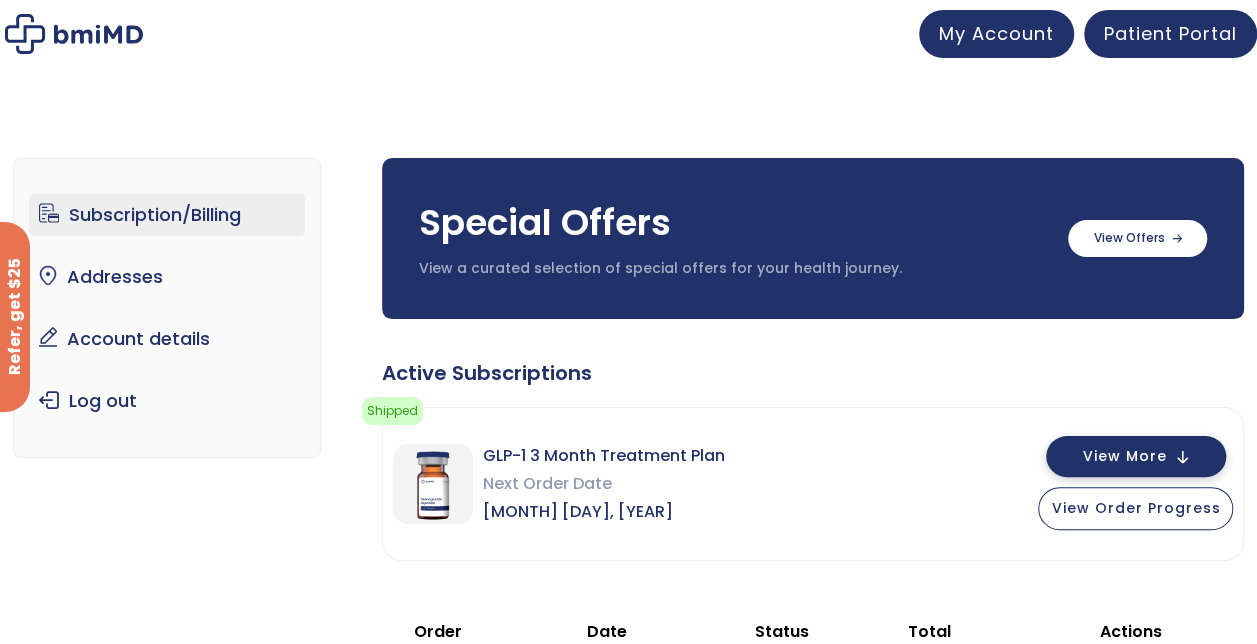 click on "View More" at bounding box center (1136, 456) 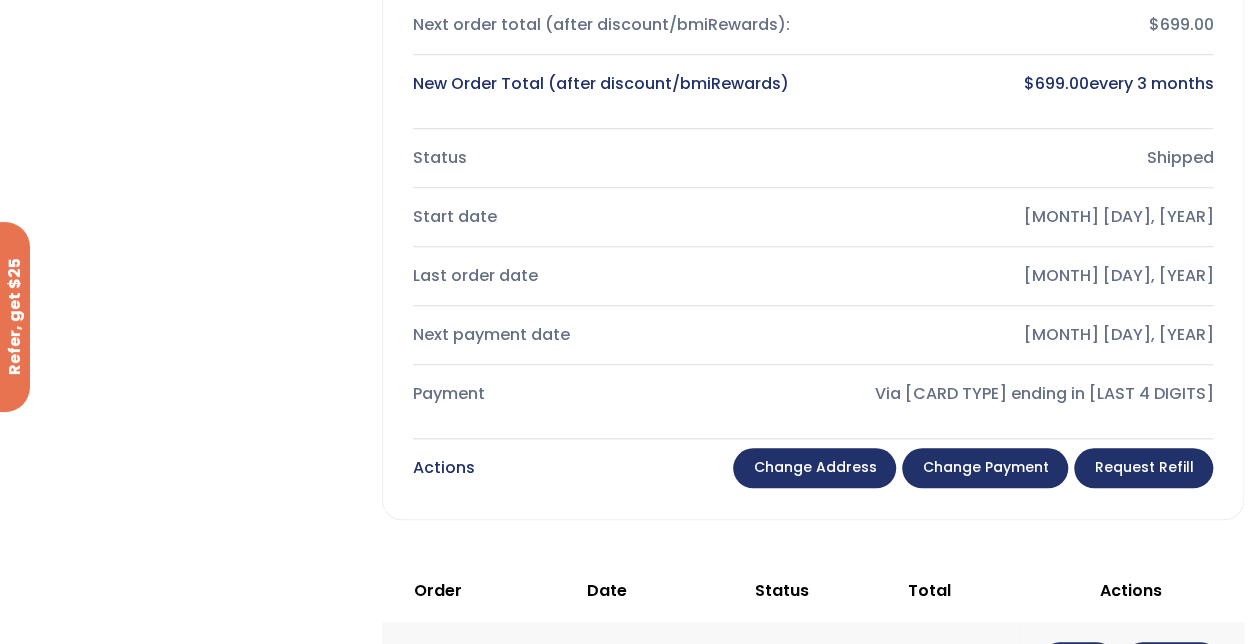 scroll, scrollTop: 741, scrollLeft: 0, axis: vertical 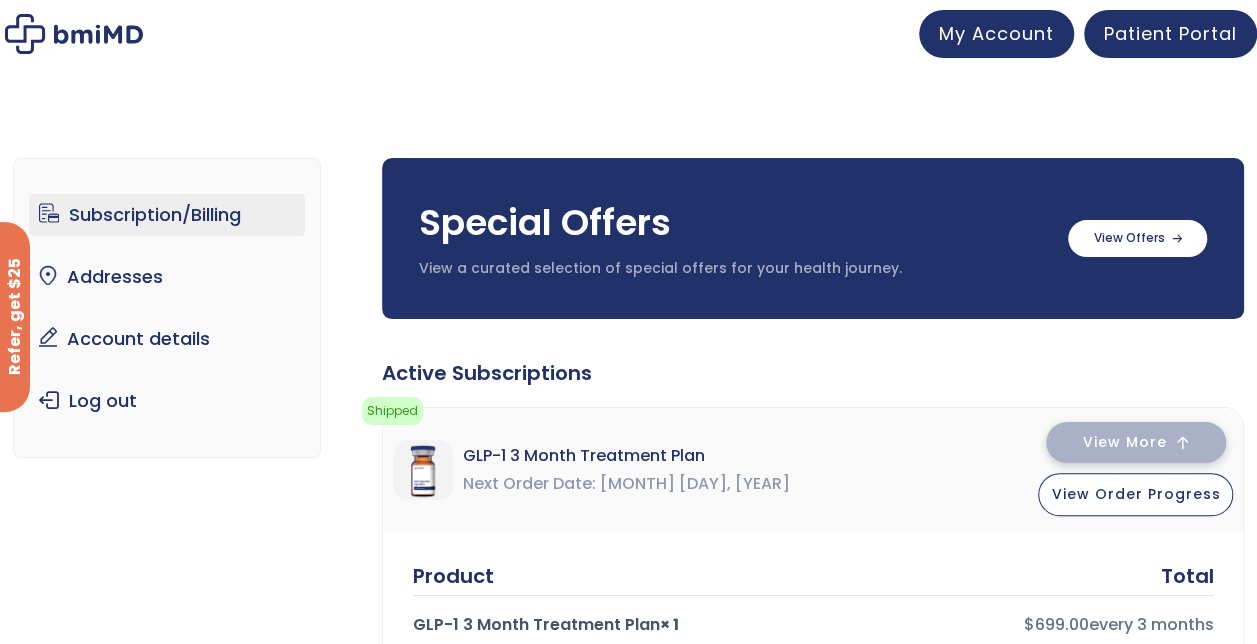 click on "View More" at bounding box center (1124, 442) 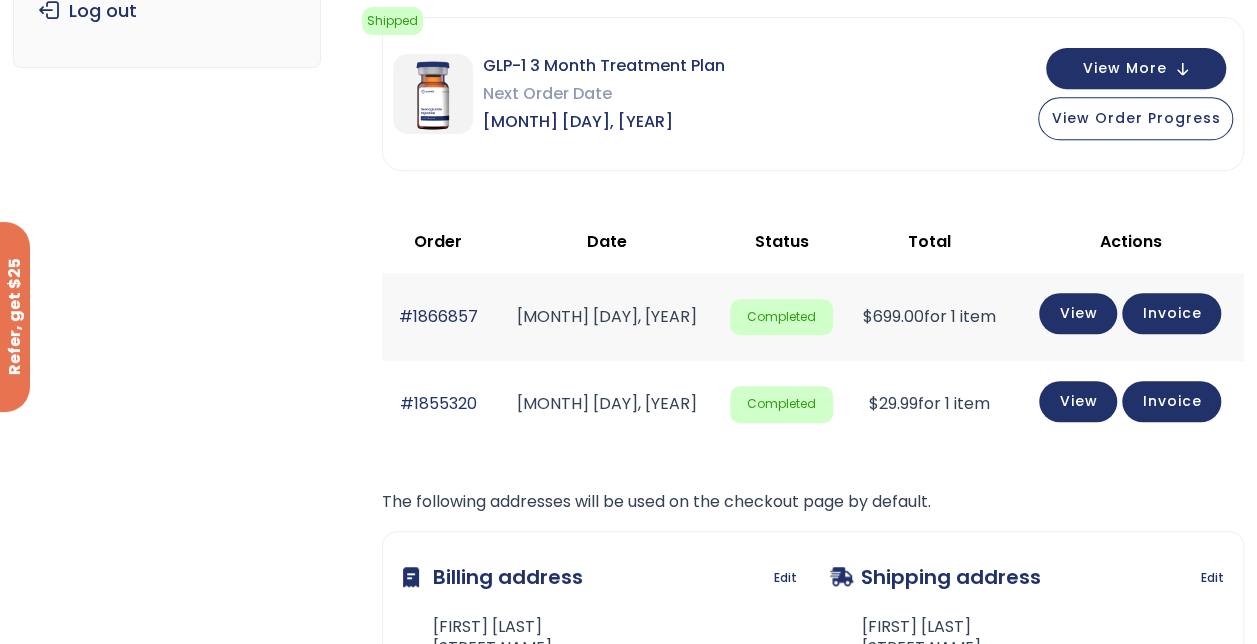 scroll, scrollTop: 378, scrollLeft: 0, axis: vertical 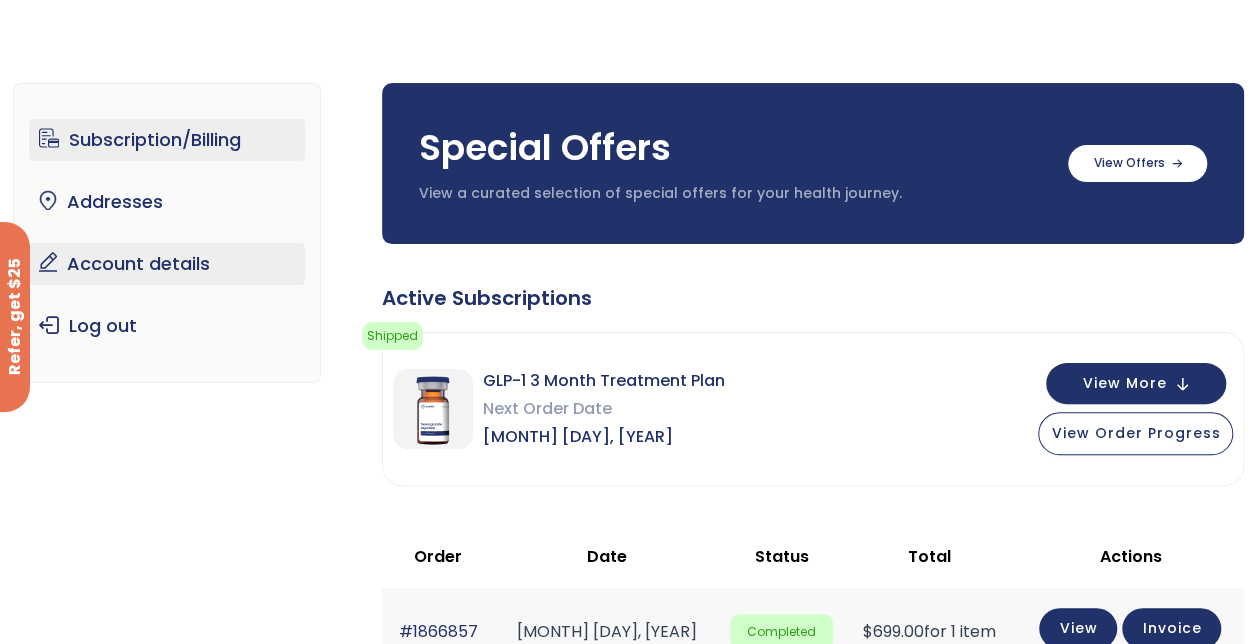 click on "Account details" at bounding box center [167, 264] 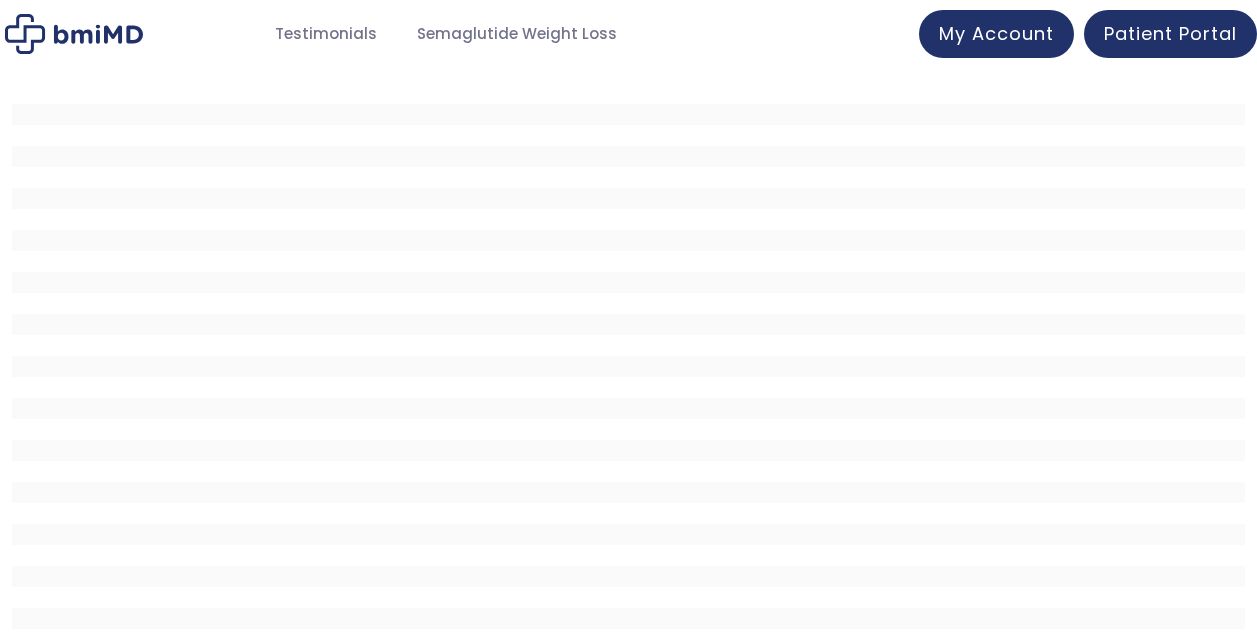 scroll, scrollTop: 0, scrollLeft: 0, axis: both 